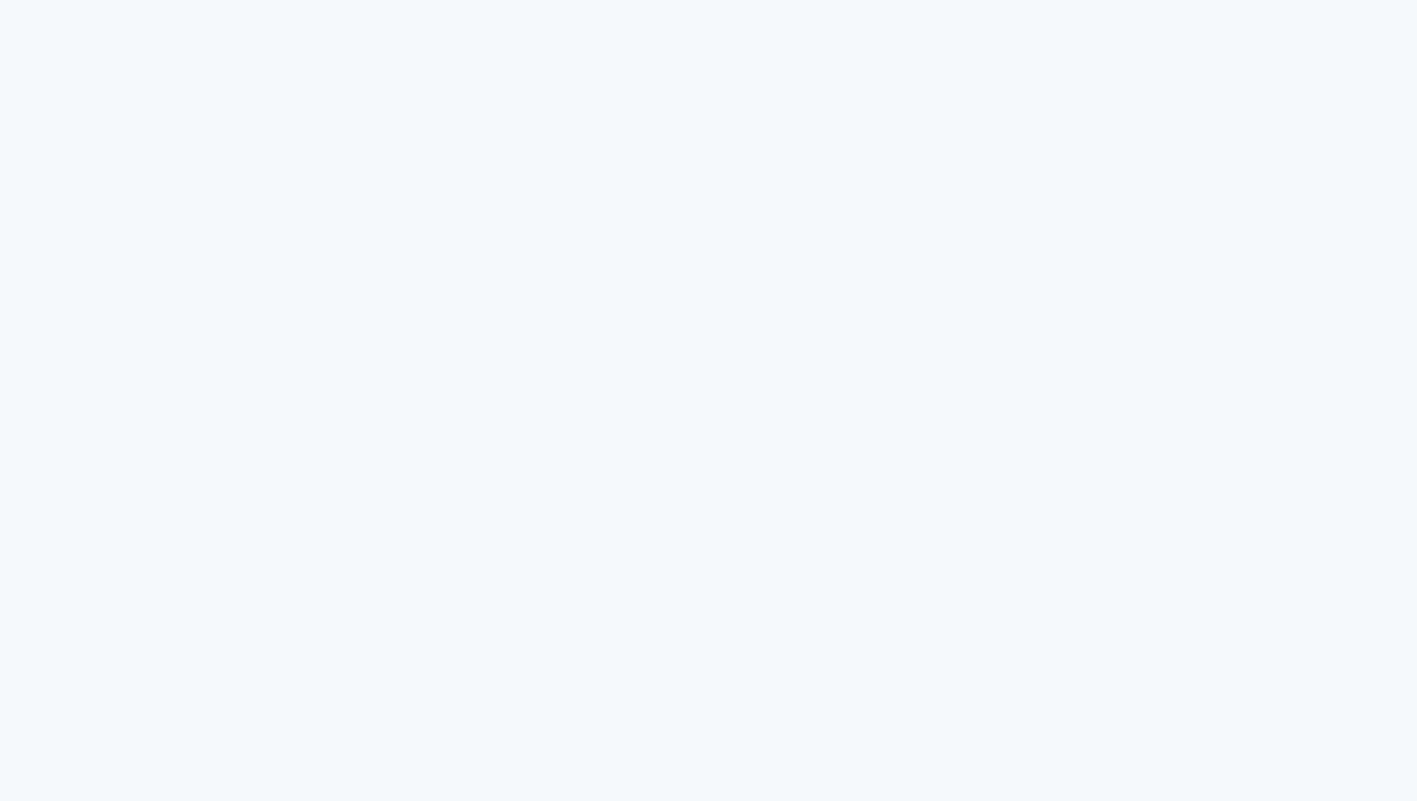 scroll, scrollTop: 0, scrollLeft: 0, axis: both 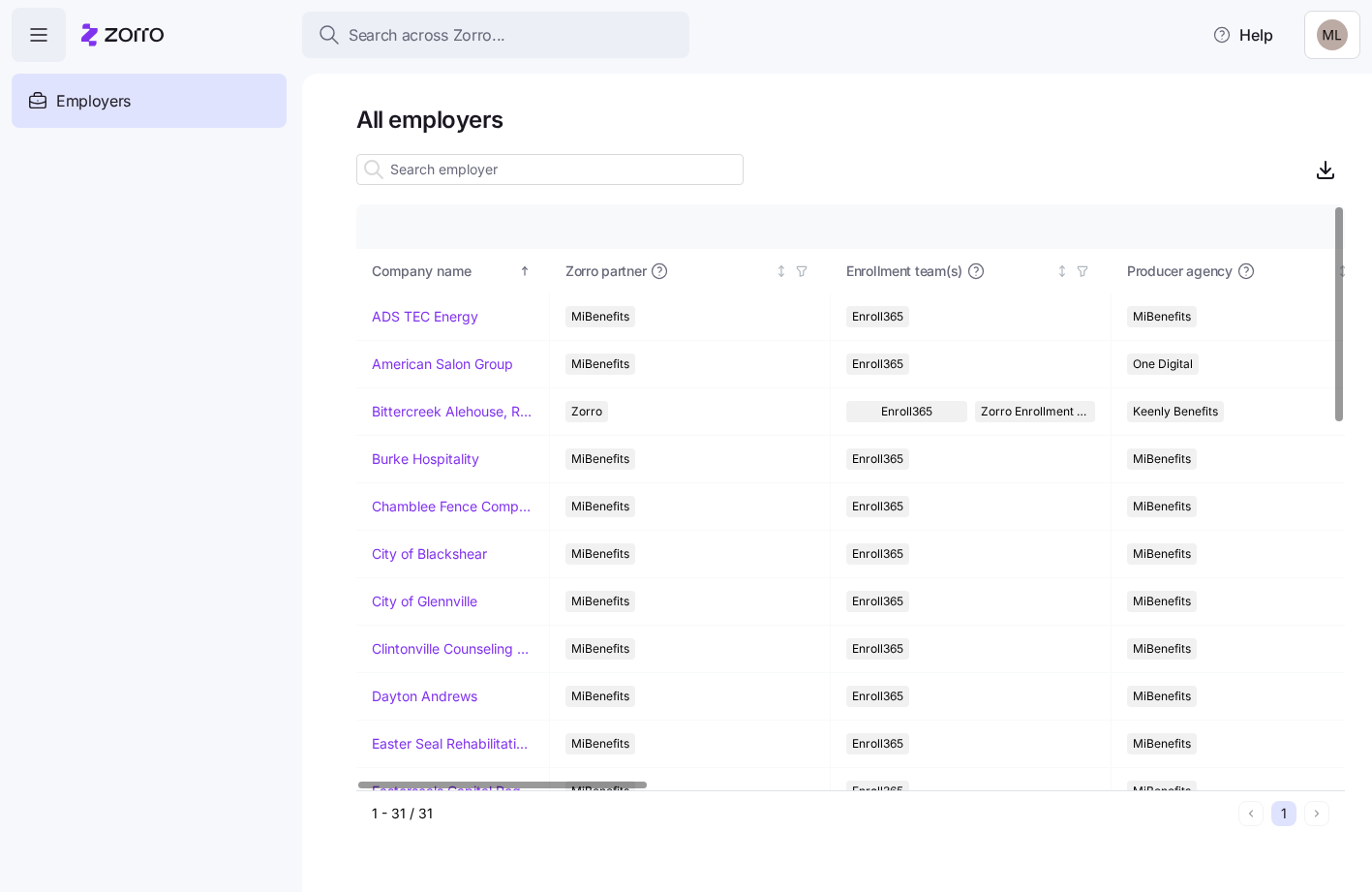 click at bounding box center [550, 169] 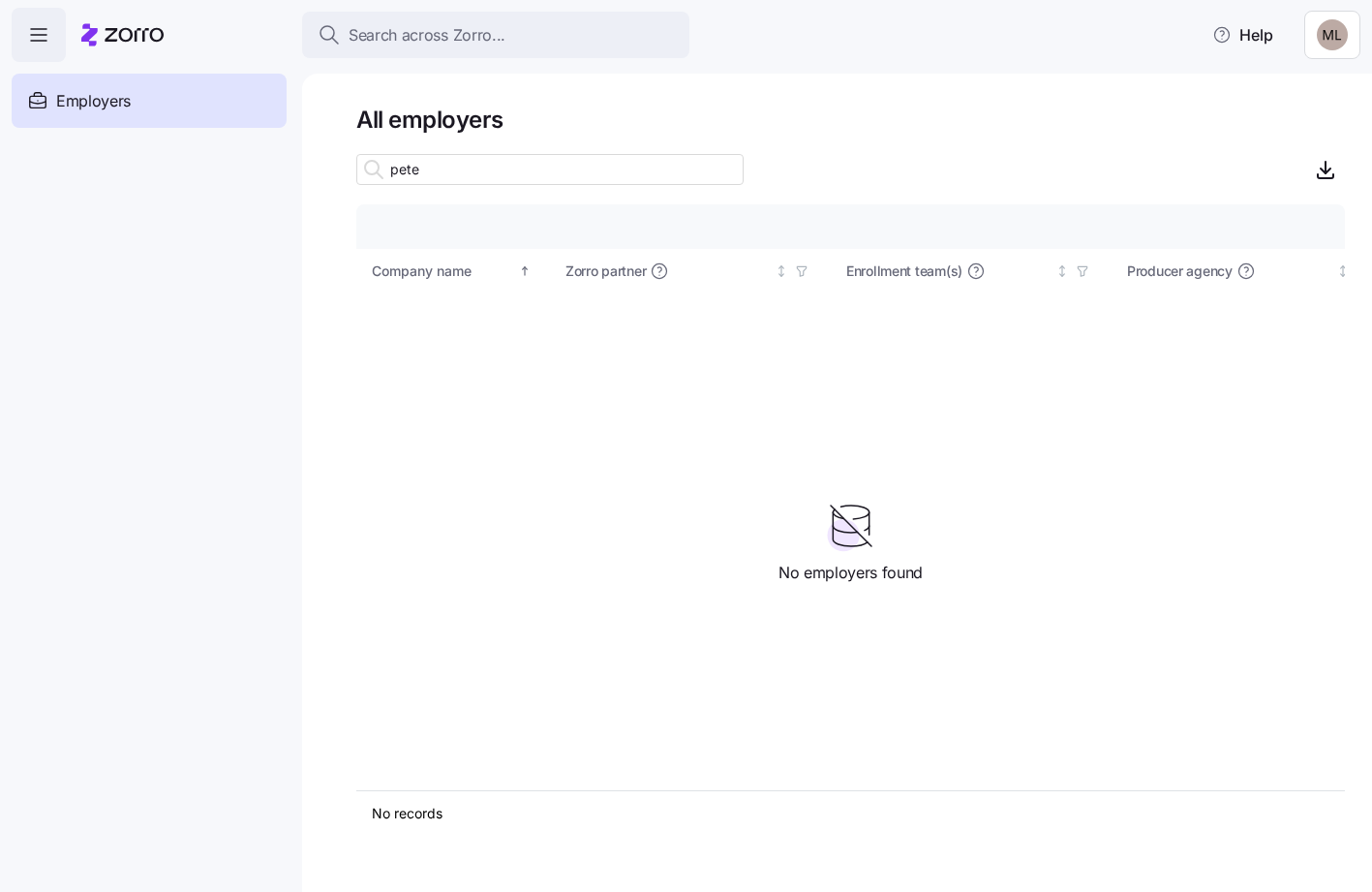 click on "pete" at bounding box center (550, 169) 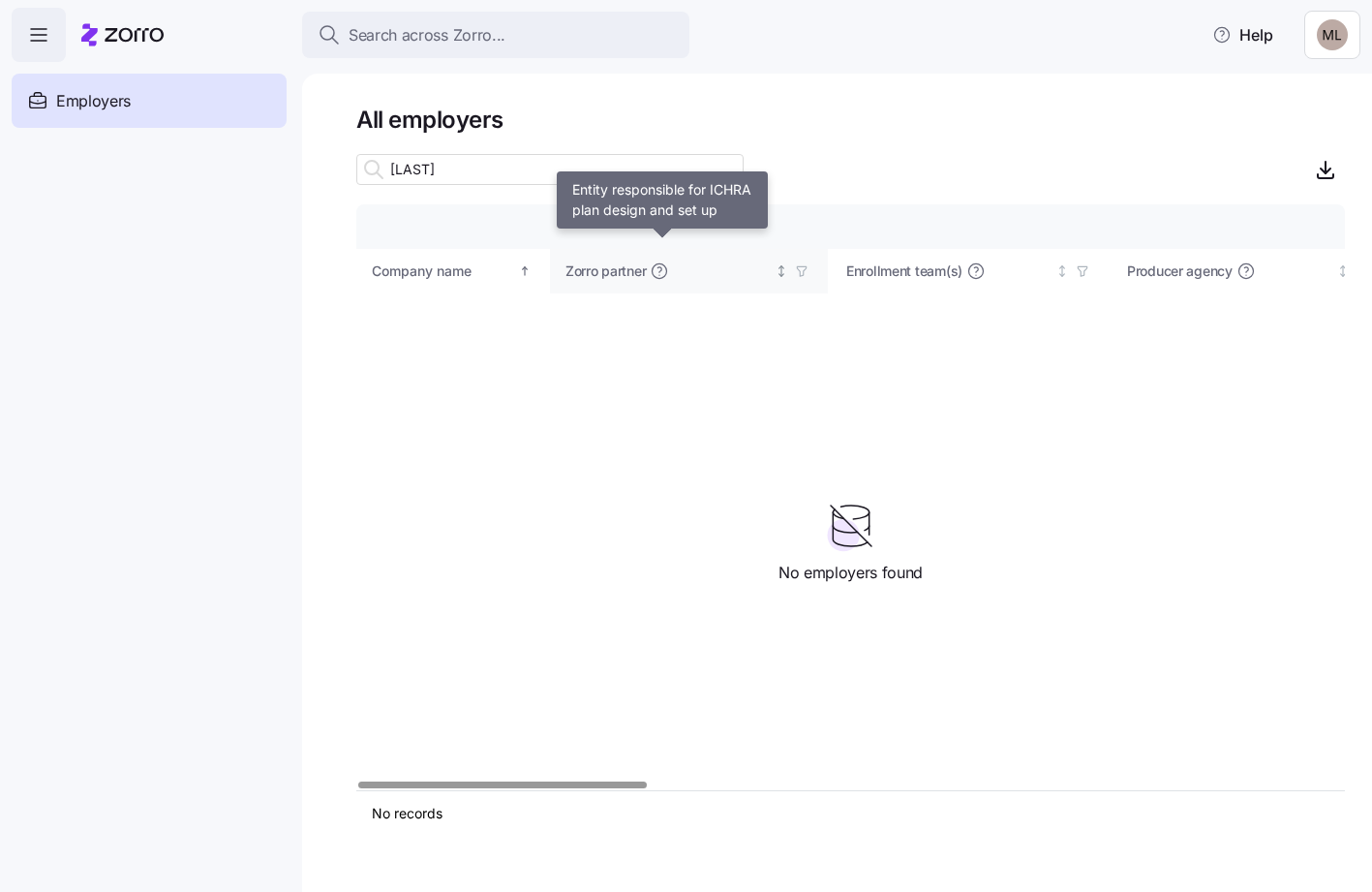 type on "[LAST]" 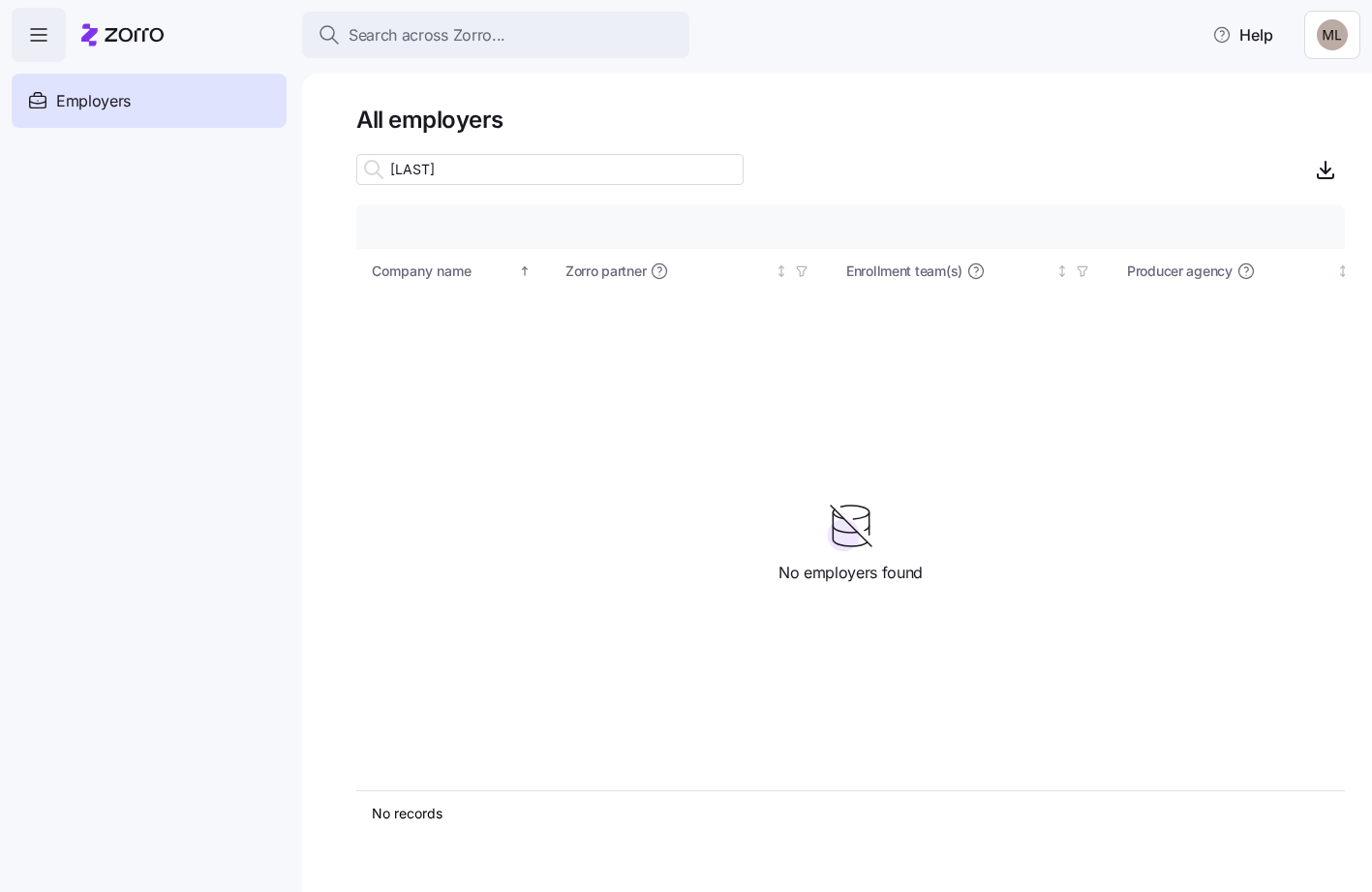 drag, startPoint x: 434, startPoint y: 175, endPoint x: 382, endPoint y: 178, distance: 52.08647 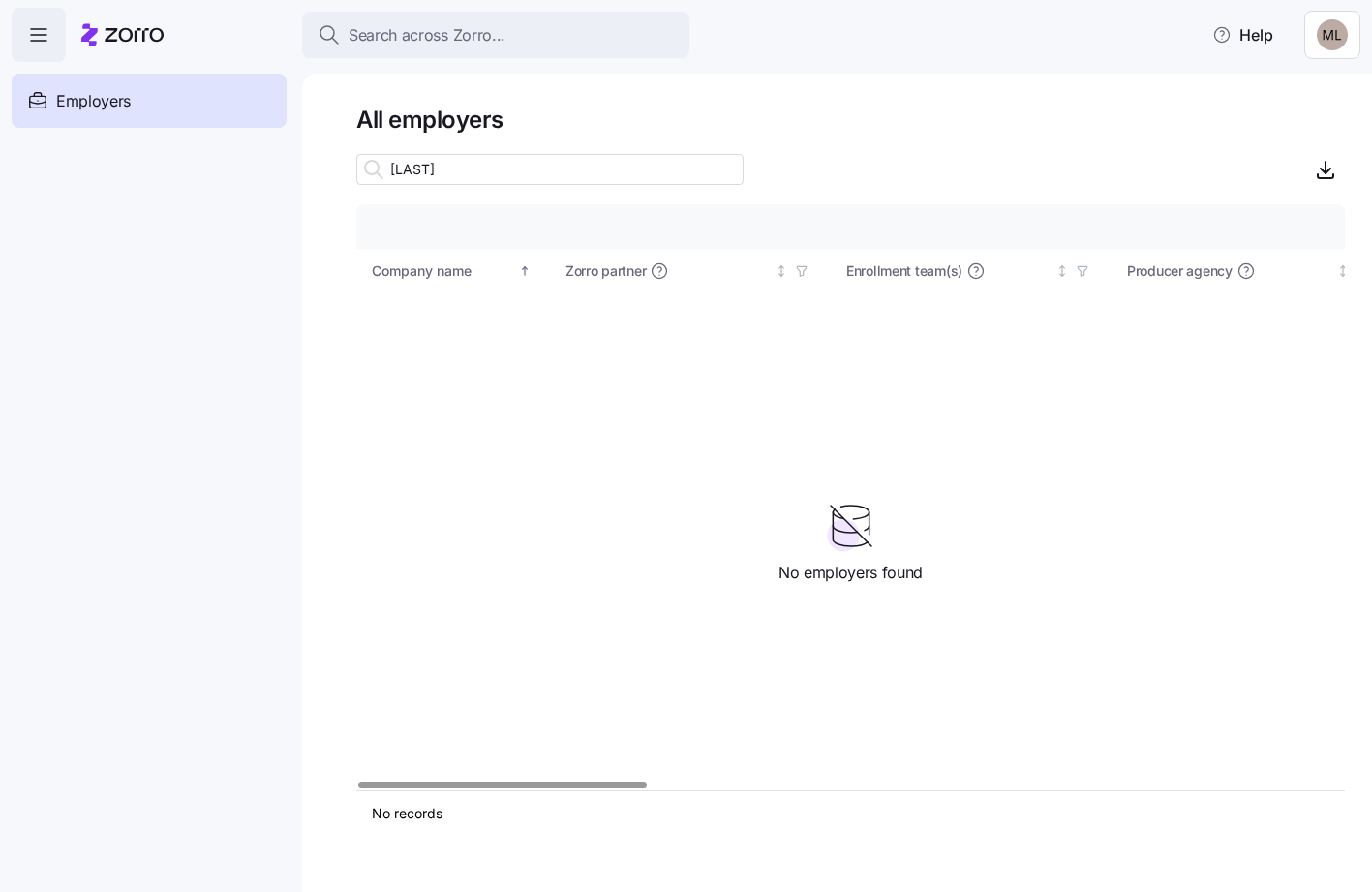 click on "Employers" at bounding box center [93, 101] 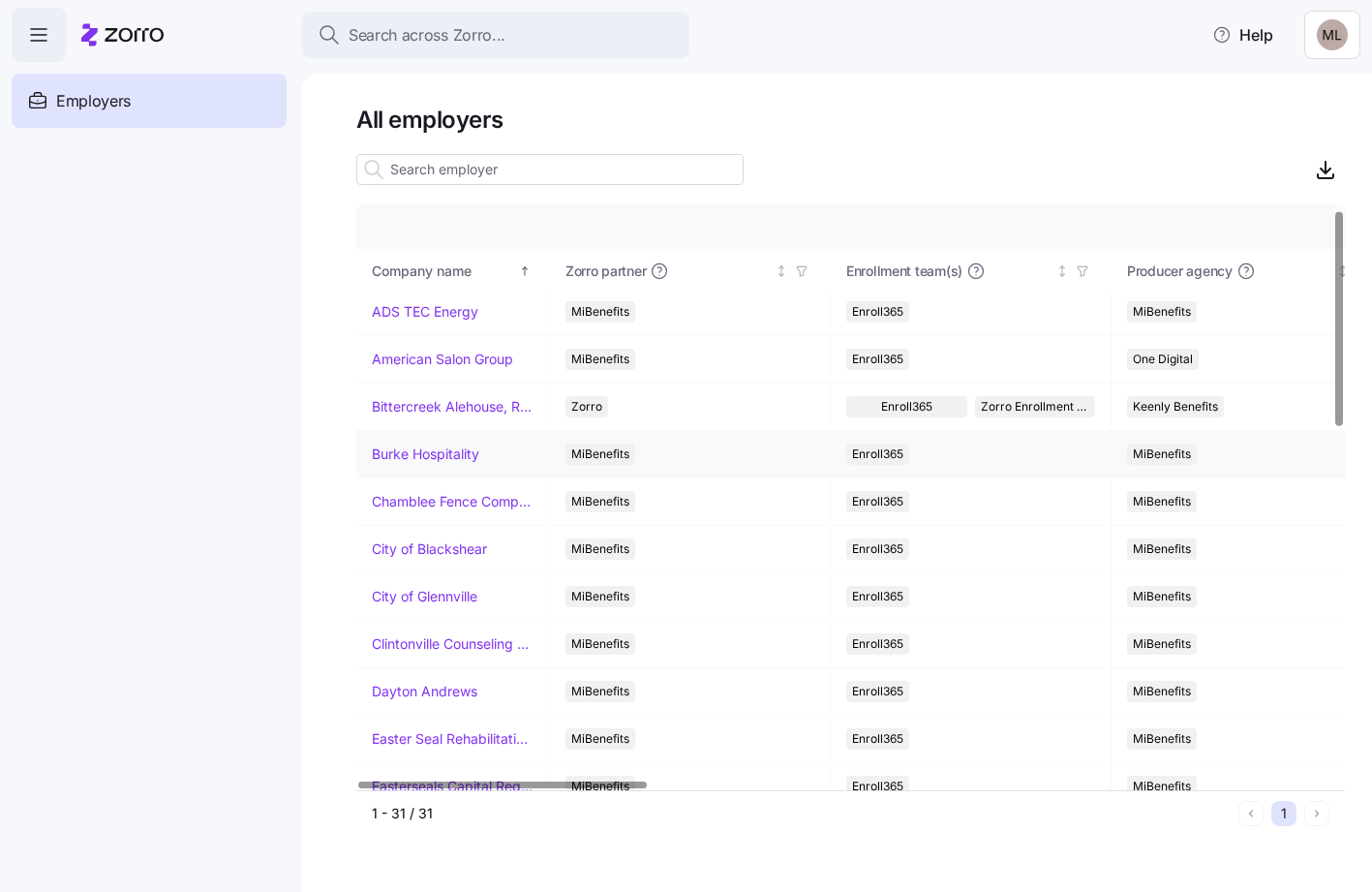 scroll, scrollTop: 0, scrollLeft: 0, axis: both 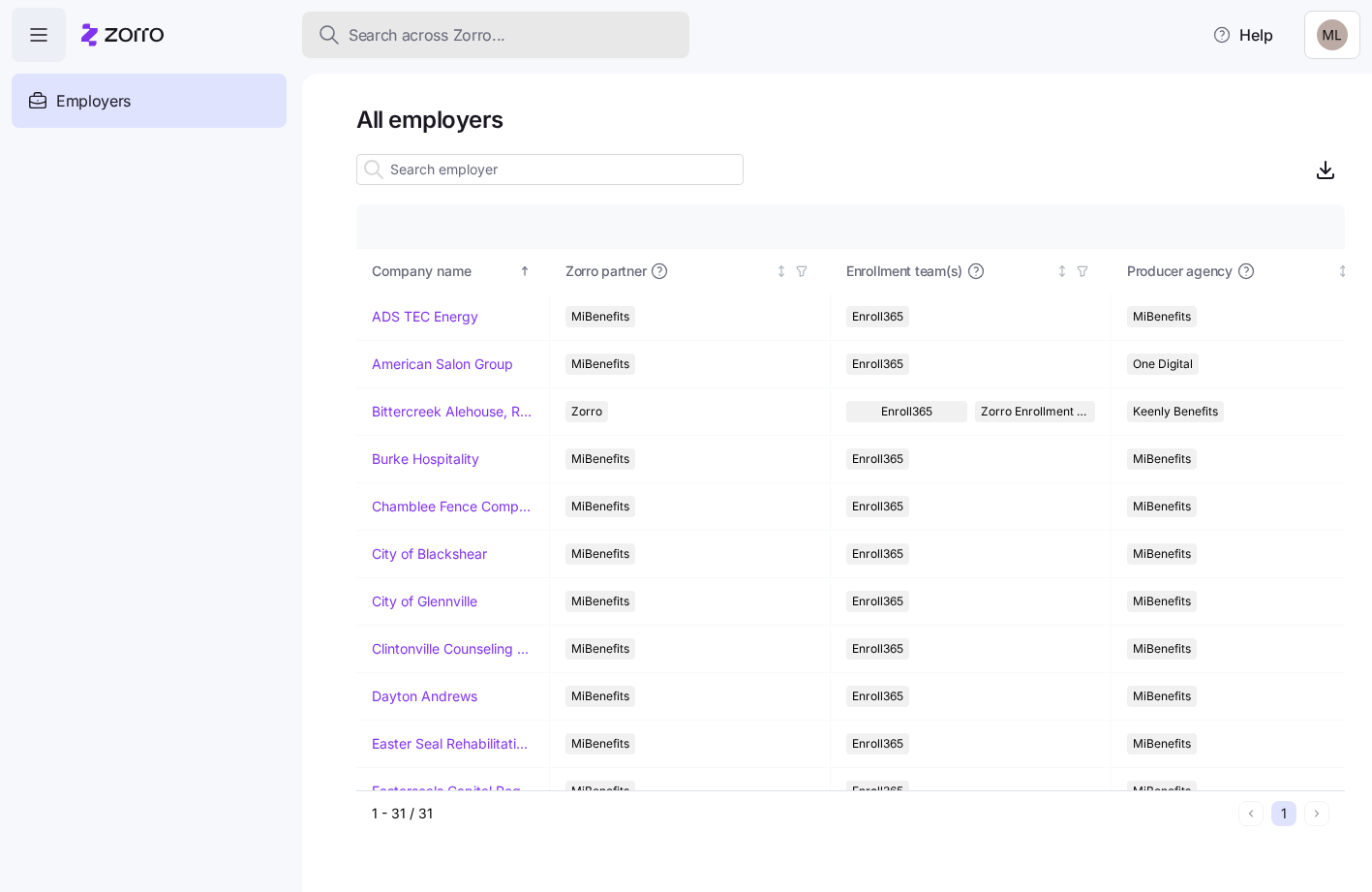 type 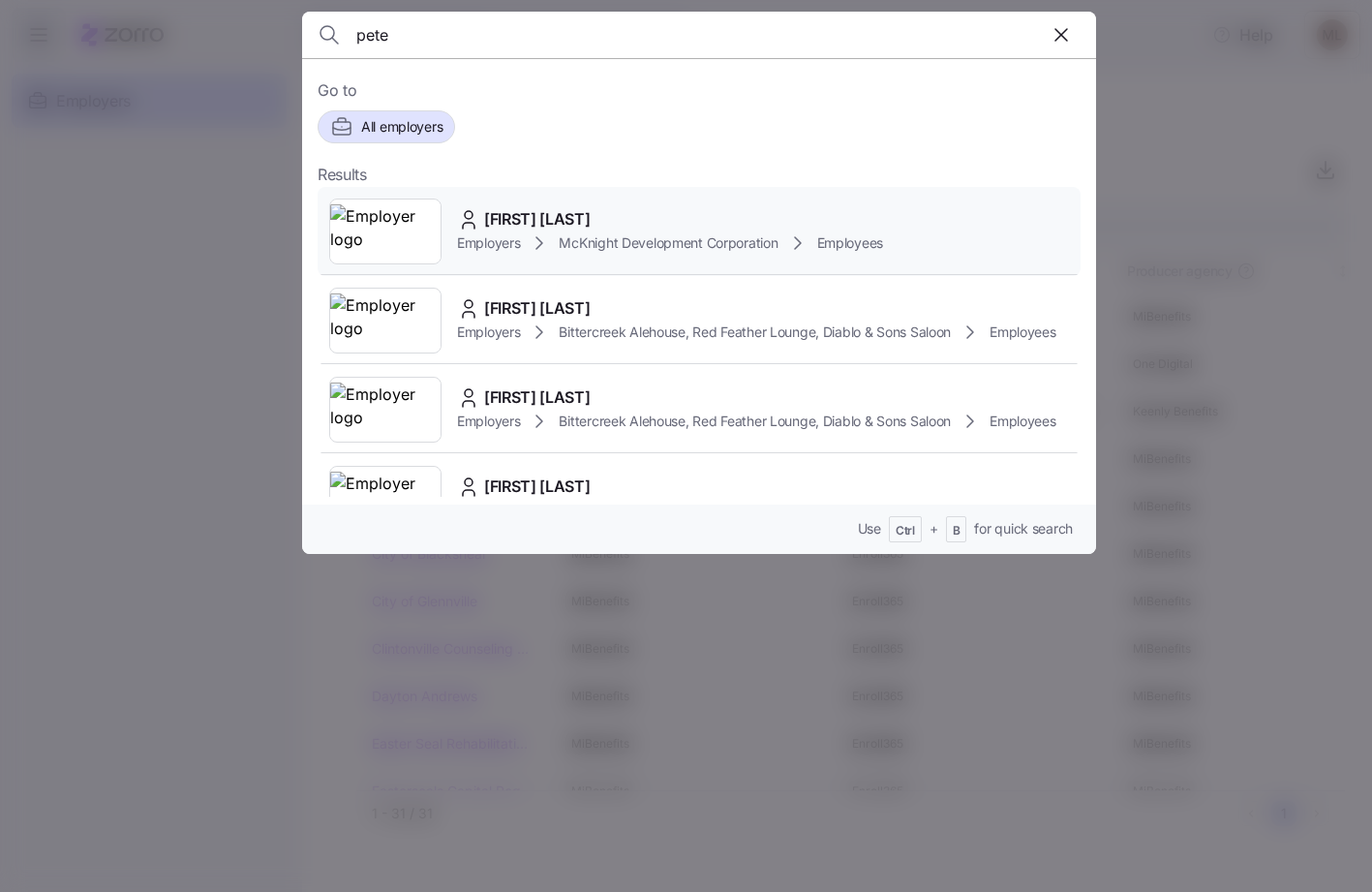 type on "pete" 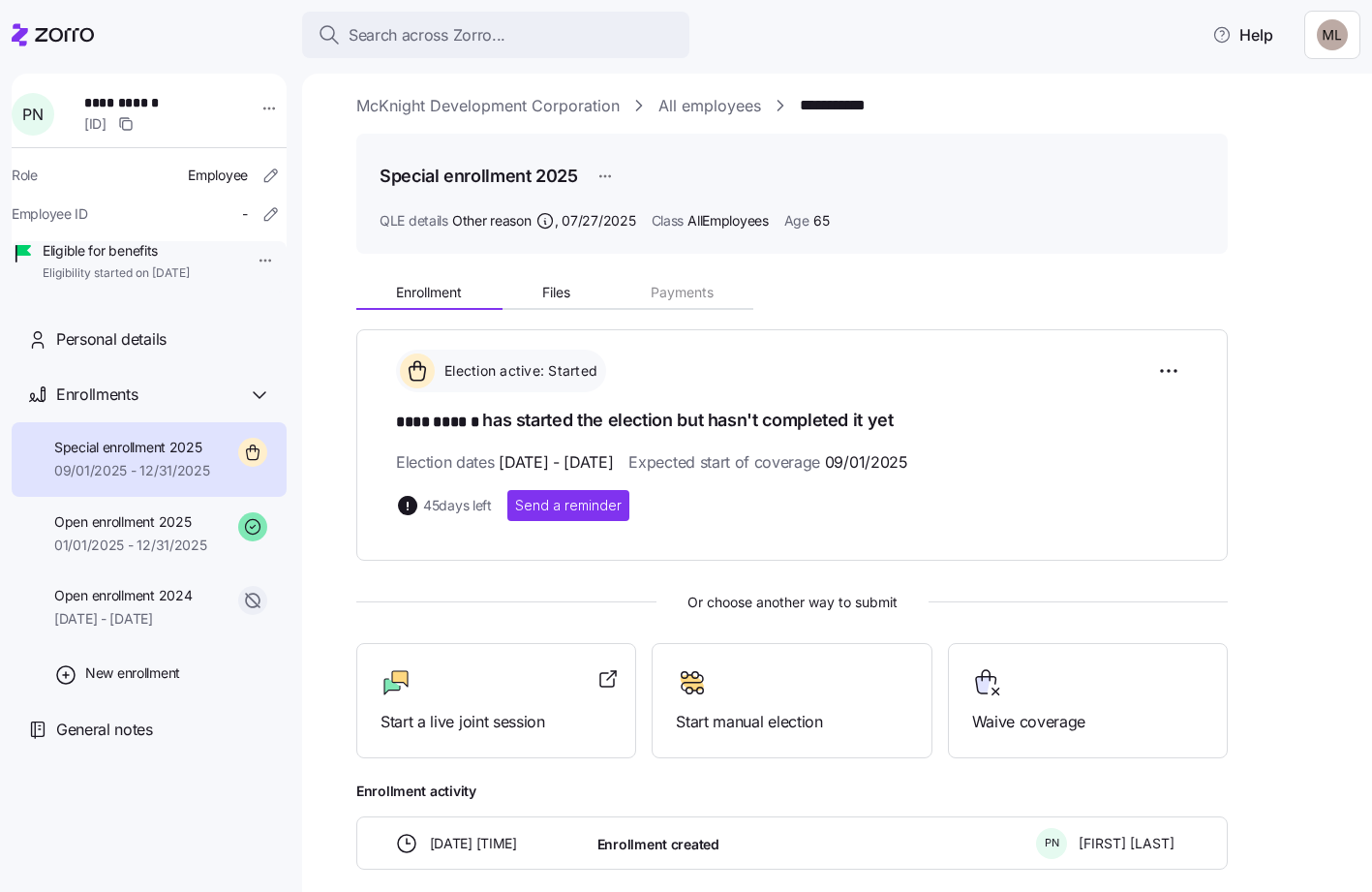 scroll, scrollTop: 0, scrollLeft: 0, axis: both 